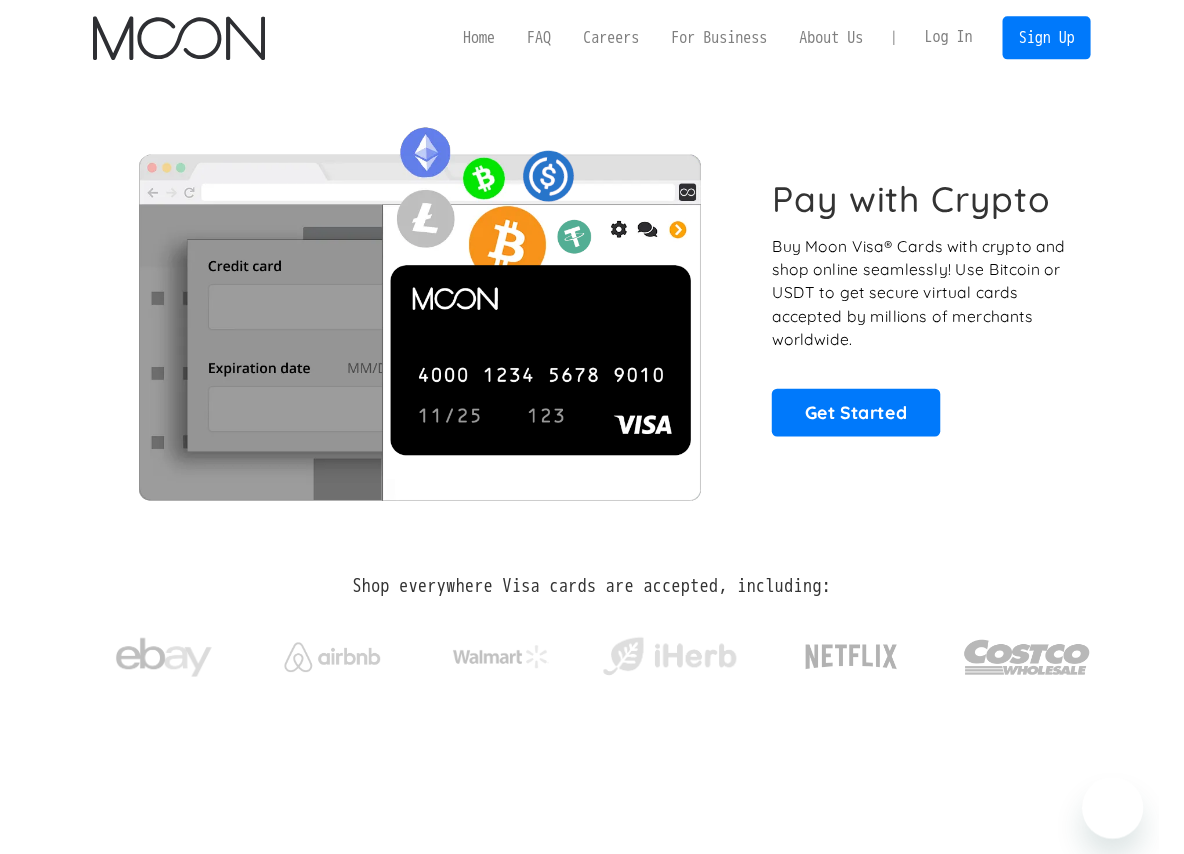 scroll, scrollTop: 0, scrollLeft: 0, axis: both 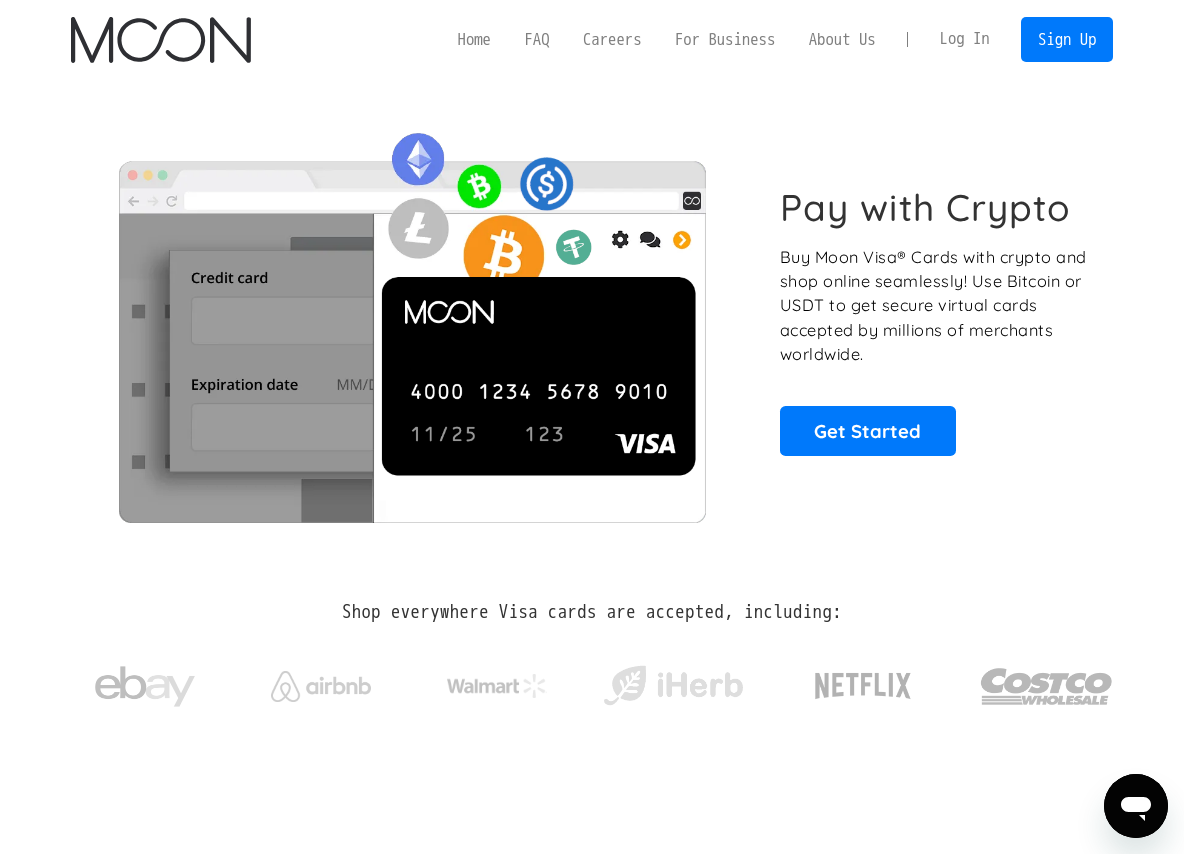click on "Log In" at bounding box center (965, 39) 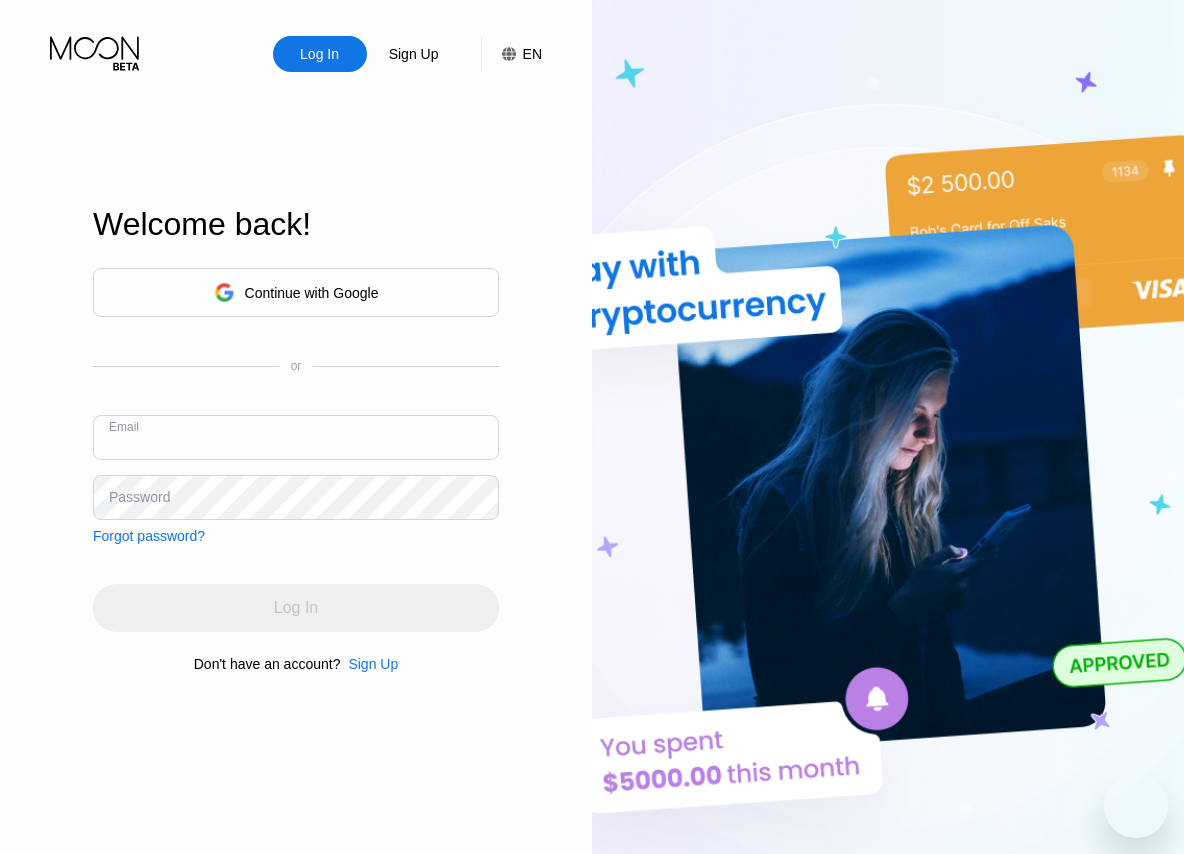 scroll, scrollTop: 0, scrollLeft: 0, axis: both 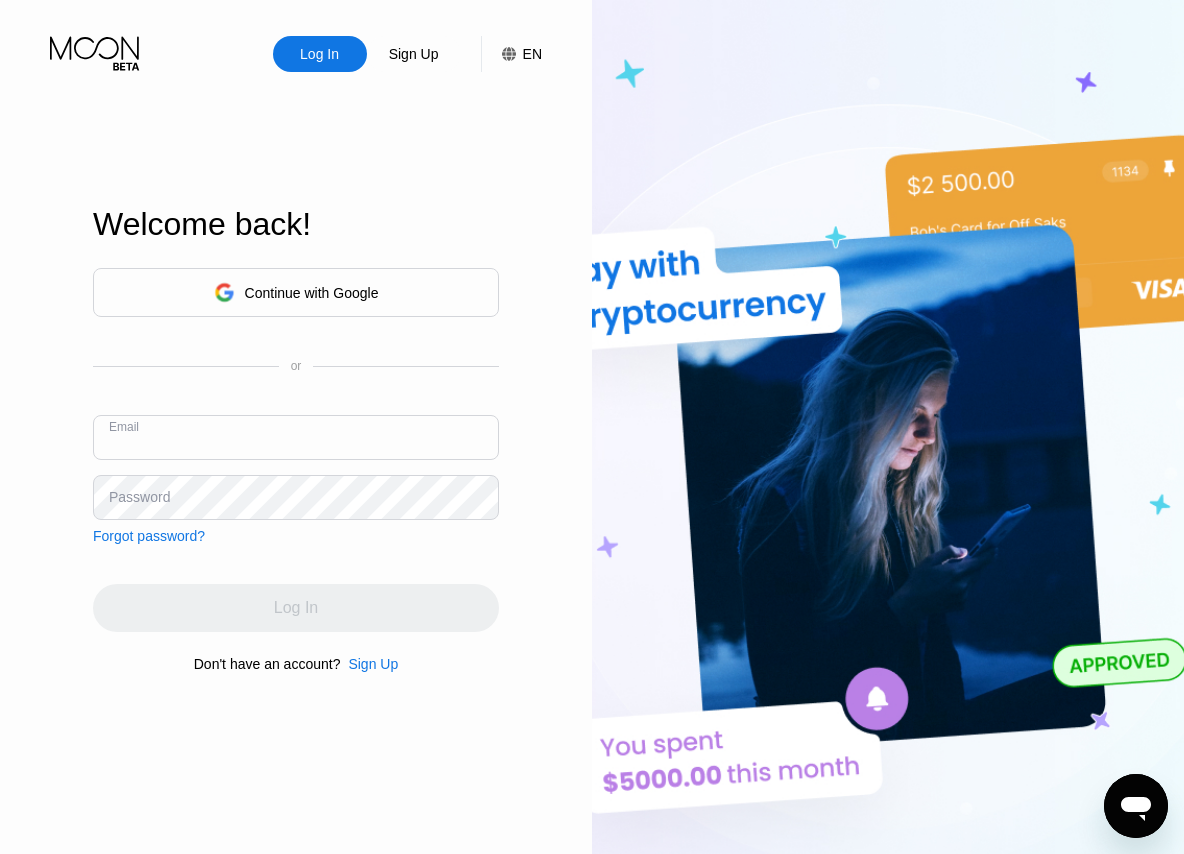type on "ahaojiaqi520@ciloud.com" 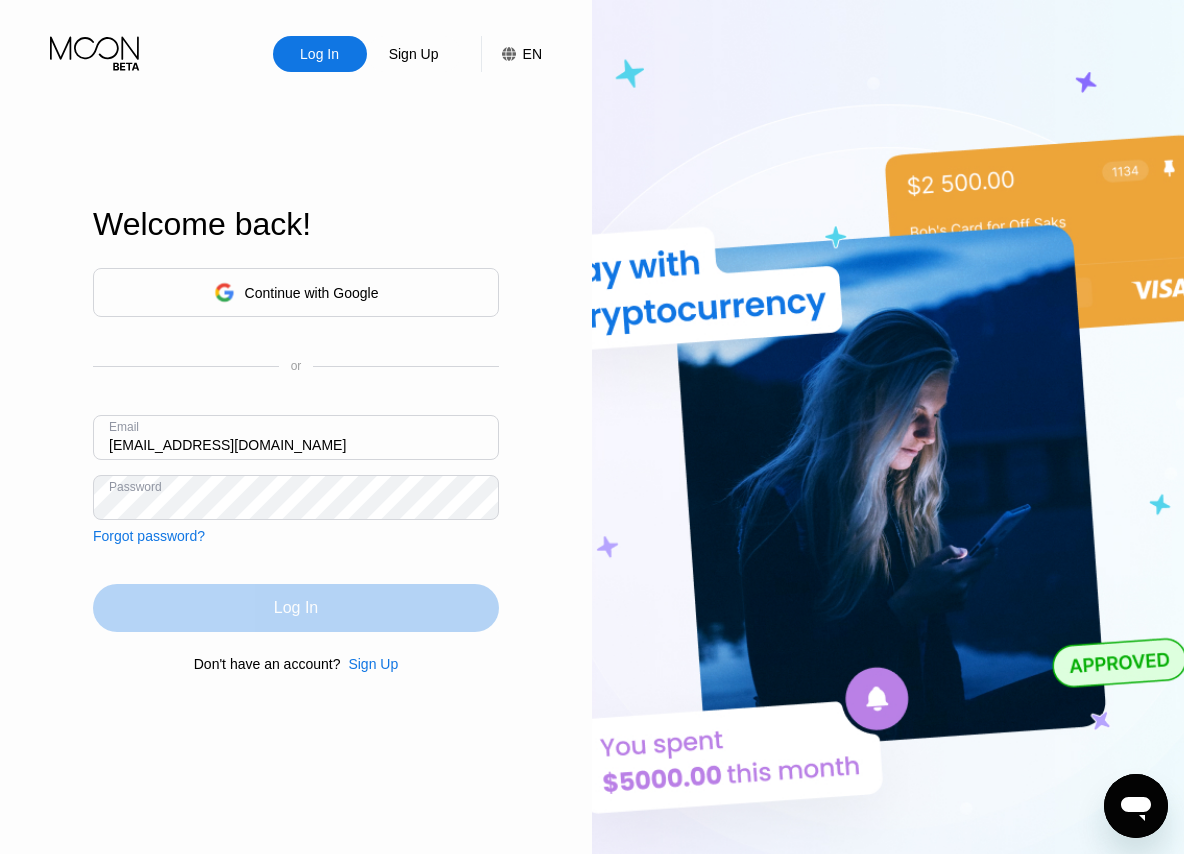 click on "Log In" at bounding box center (296, 608) 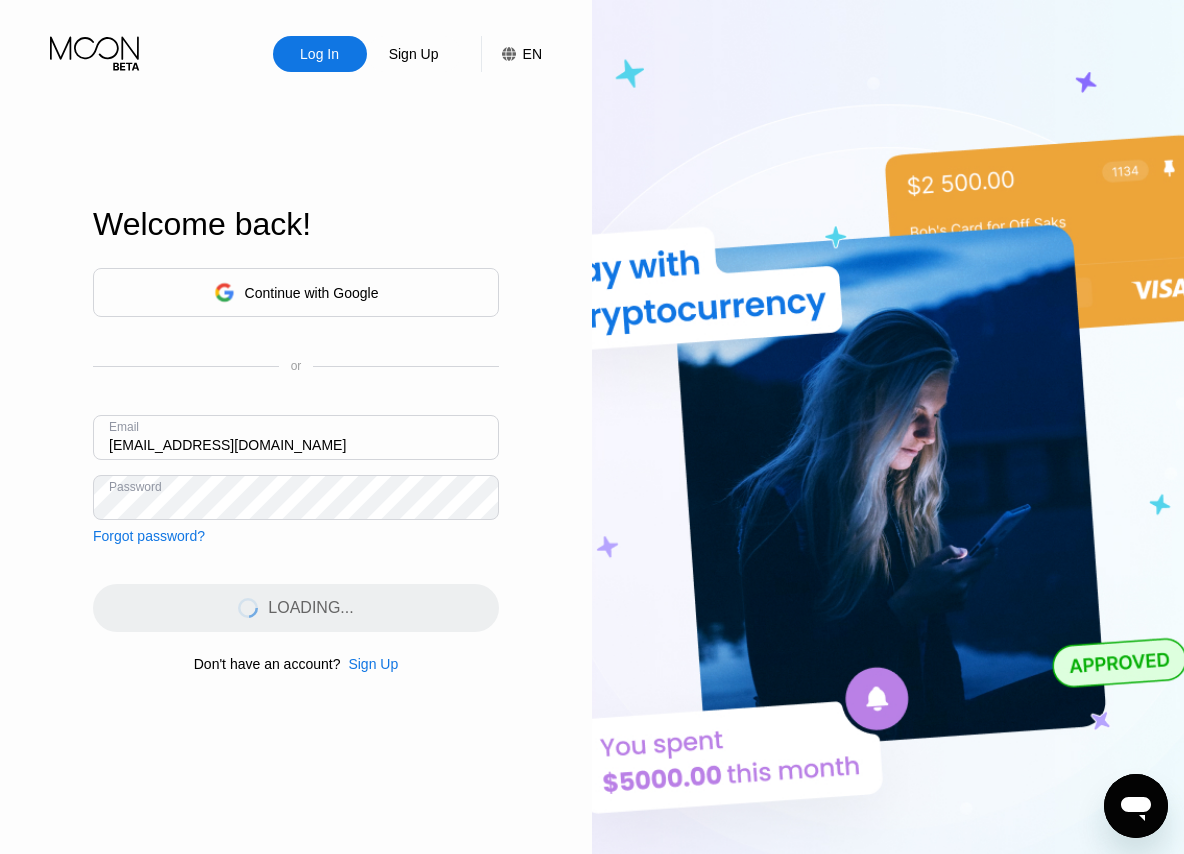 drag, startPoint x: 732, startPoint y: 44, endPoint x: 466, endPoint y: 14, distance: 267.68637 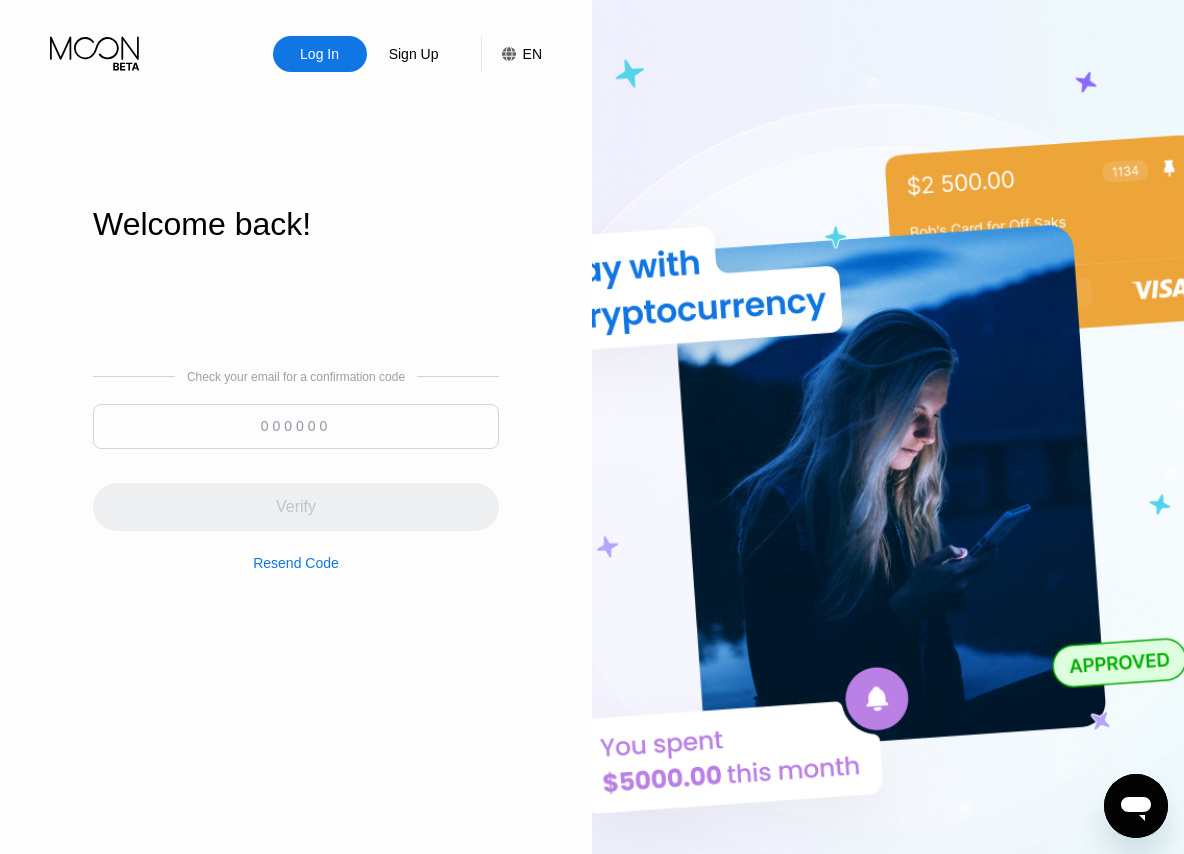 drag, startPoint x: 602, startPoint y: 5, endPoint x: 336, endPoint y: -37, distance: 269.29538 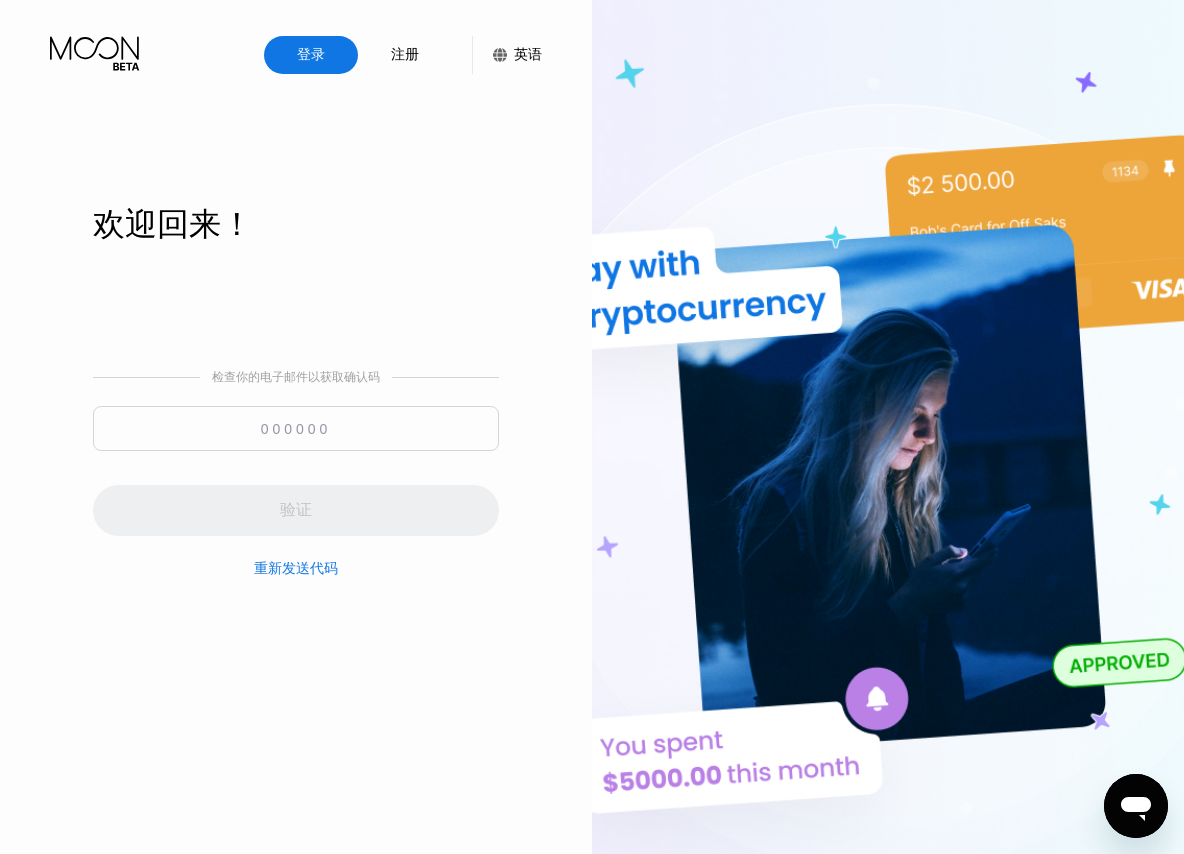 click on "登录" at bounding box center (311, 55) 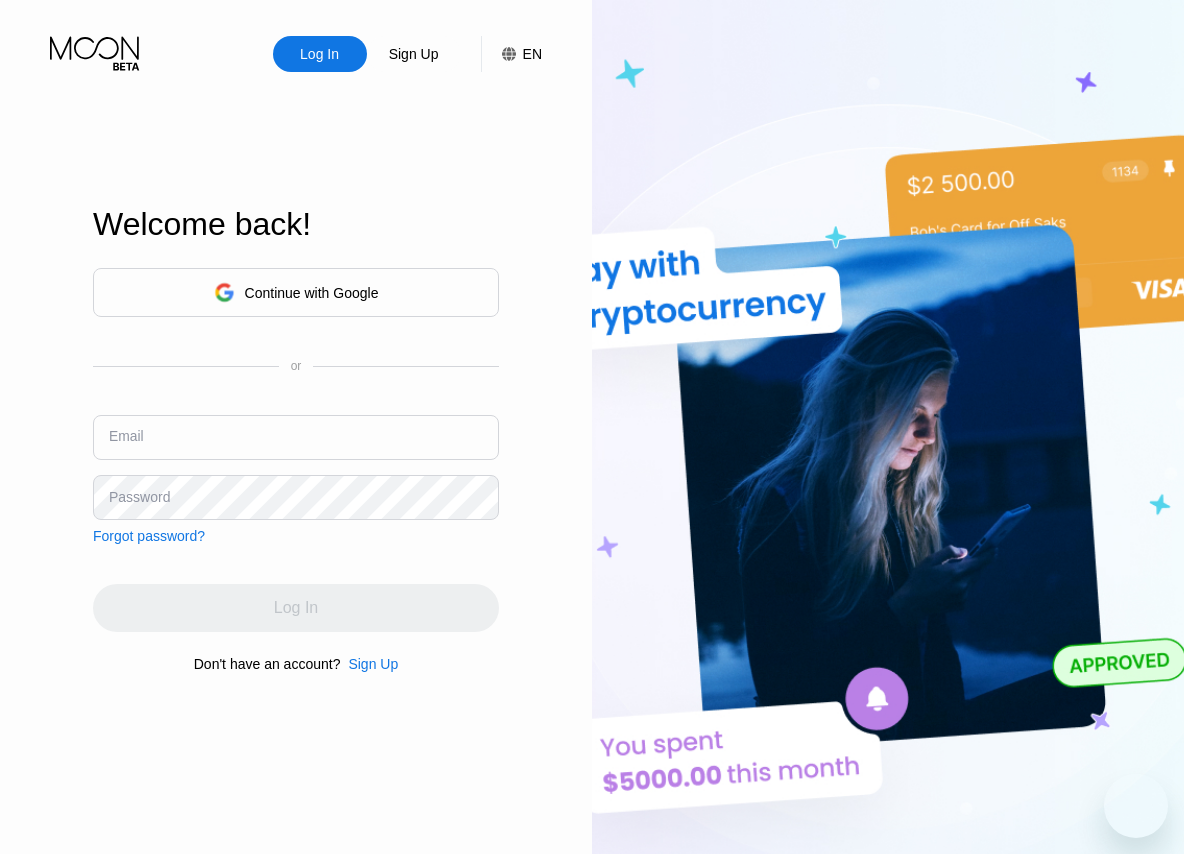 scroll, scrollTop: 0, scrollLeft: 0, axis: both 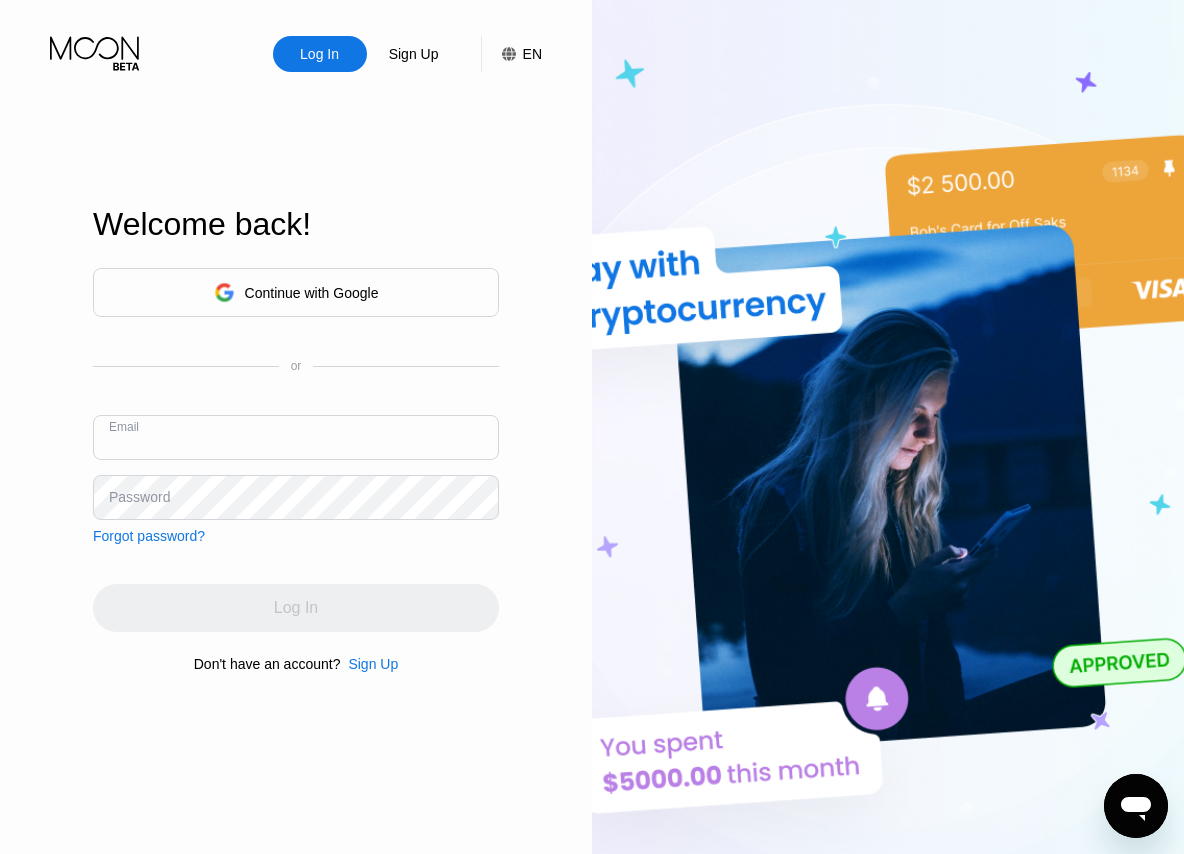 click on "Continue with Google" at bounding box center (296, 292) 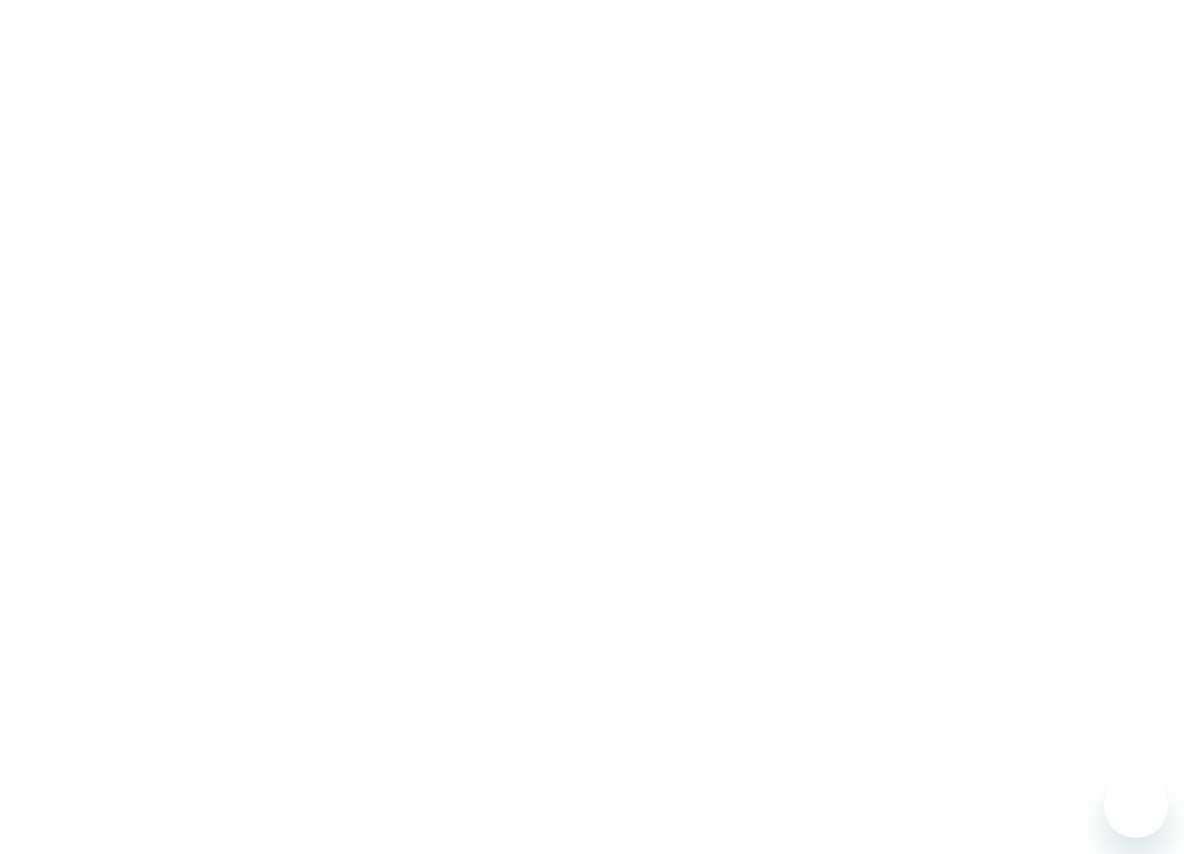 scroll, scrollTop: 0, scrollLeft: 0, axis: both 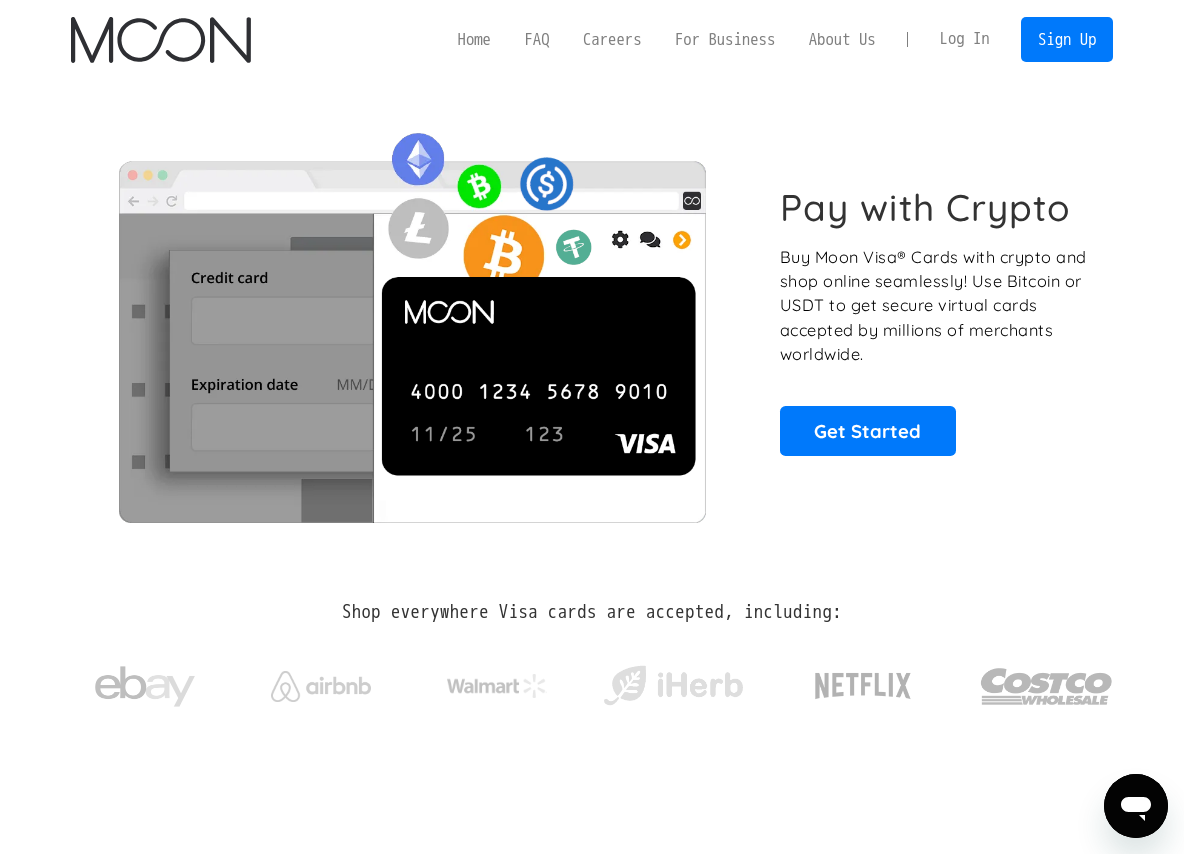 click on "Log In" at bounding box center (965, 39) 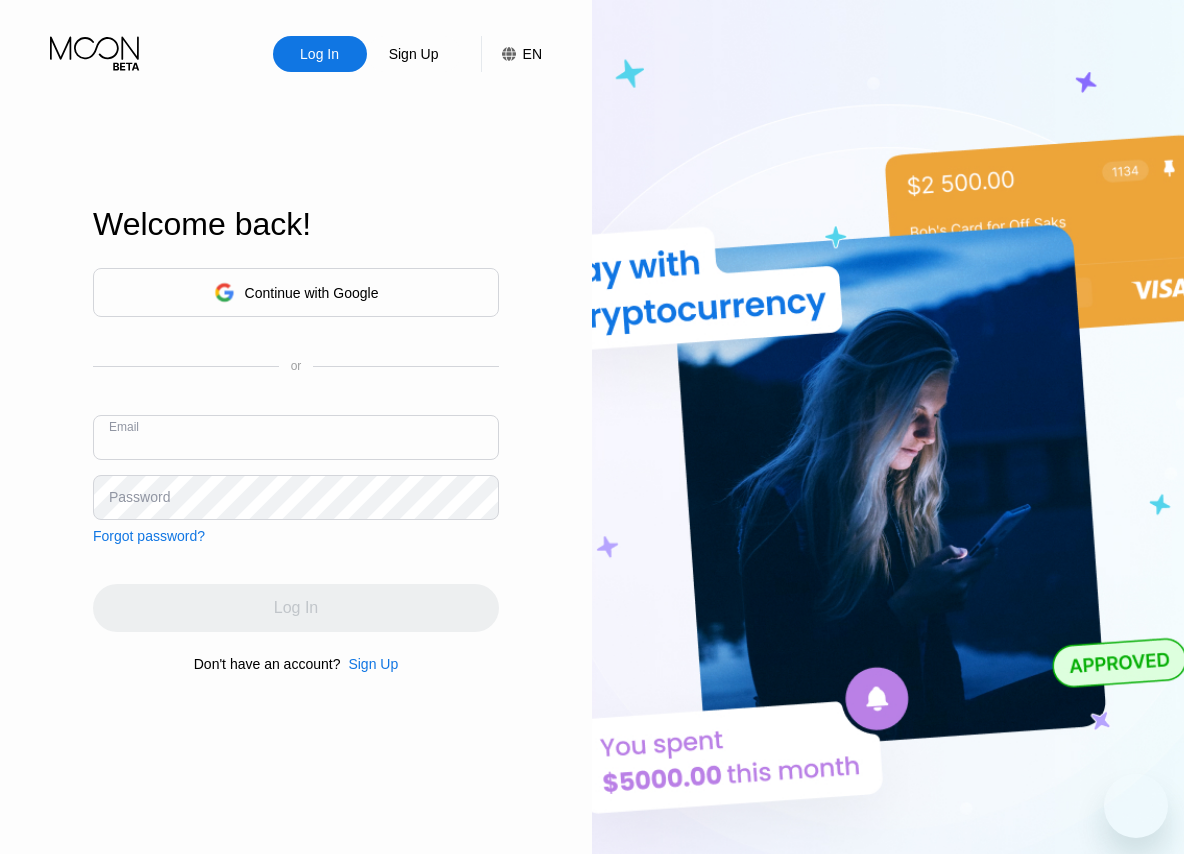 scroll, scrollTop: 0, scrollLeft: 0, axis: both 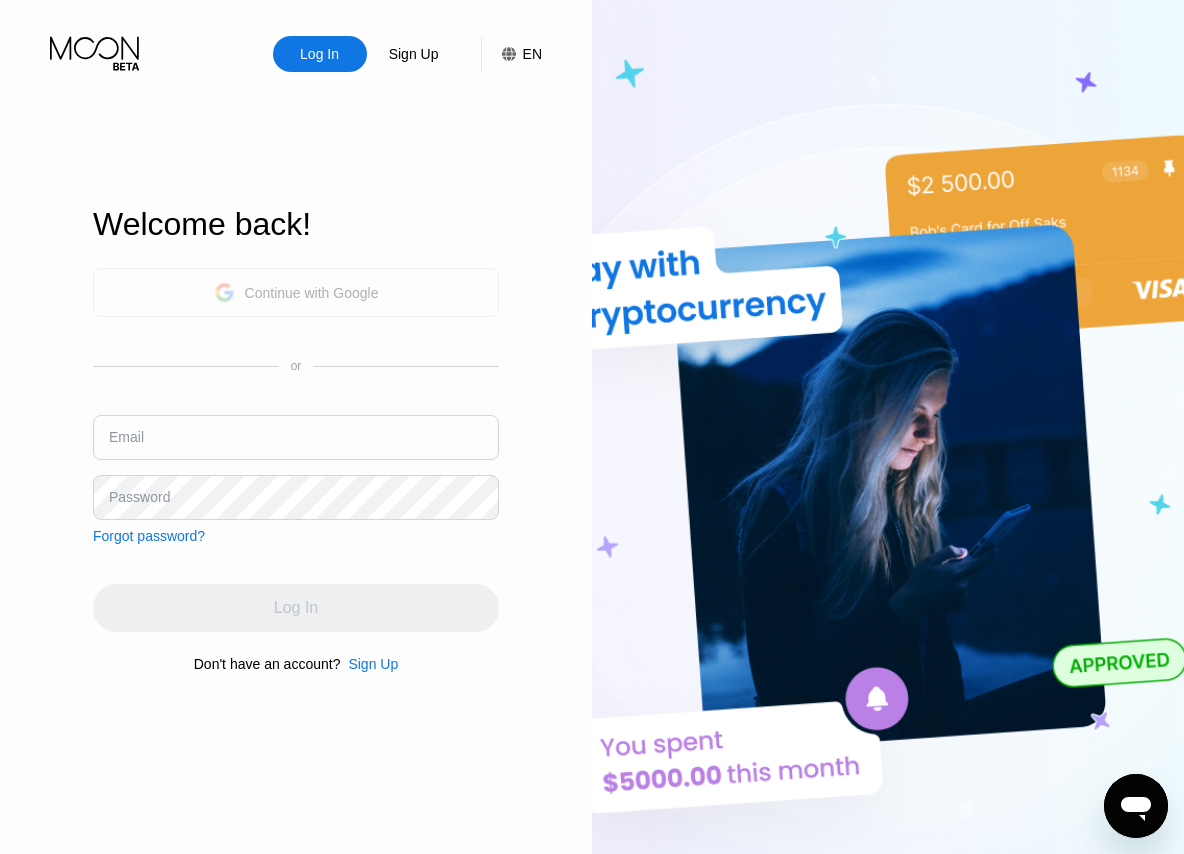 click on "Continue with Google" at bounding box center (312, 293) 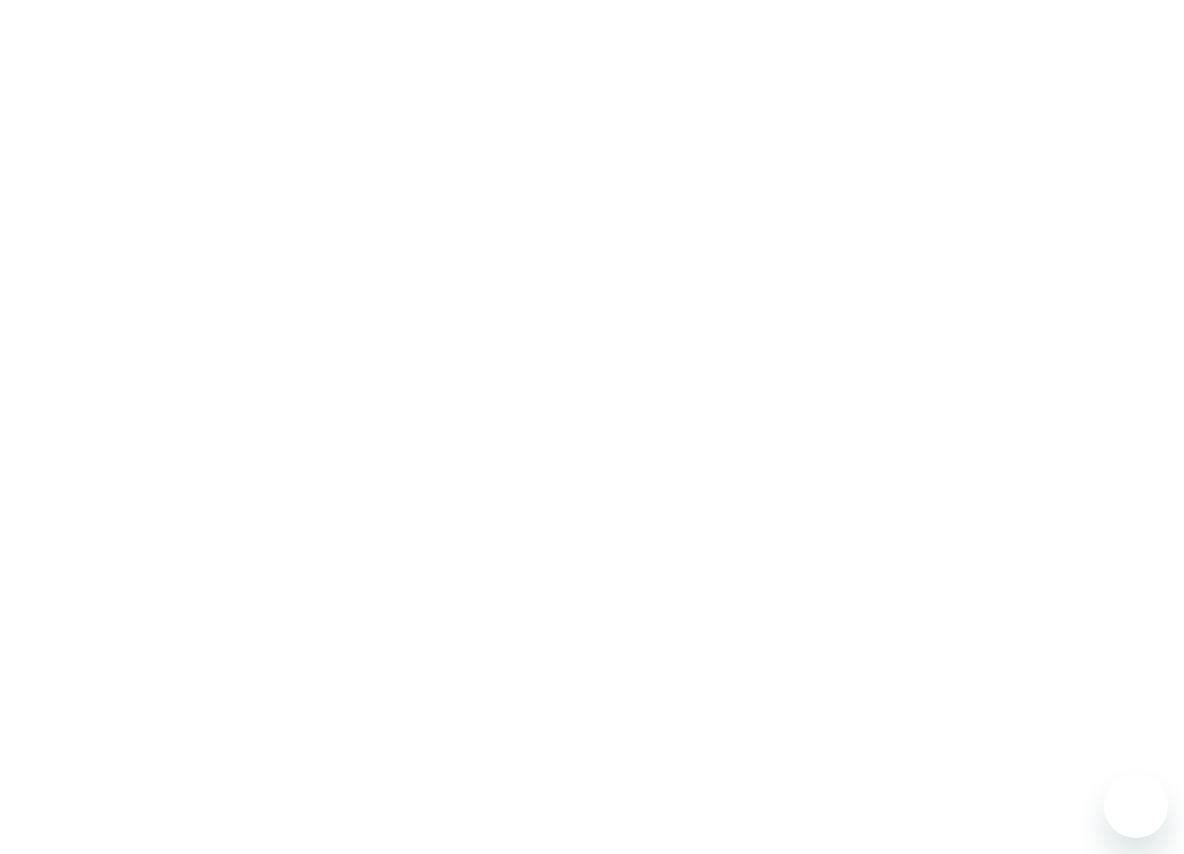 scroll, scrollTop: 0, scrollLeft: 0, axis: both 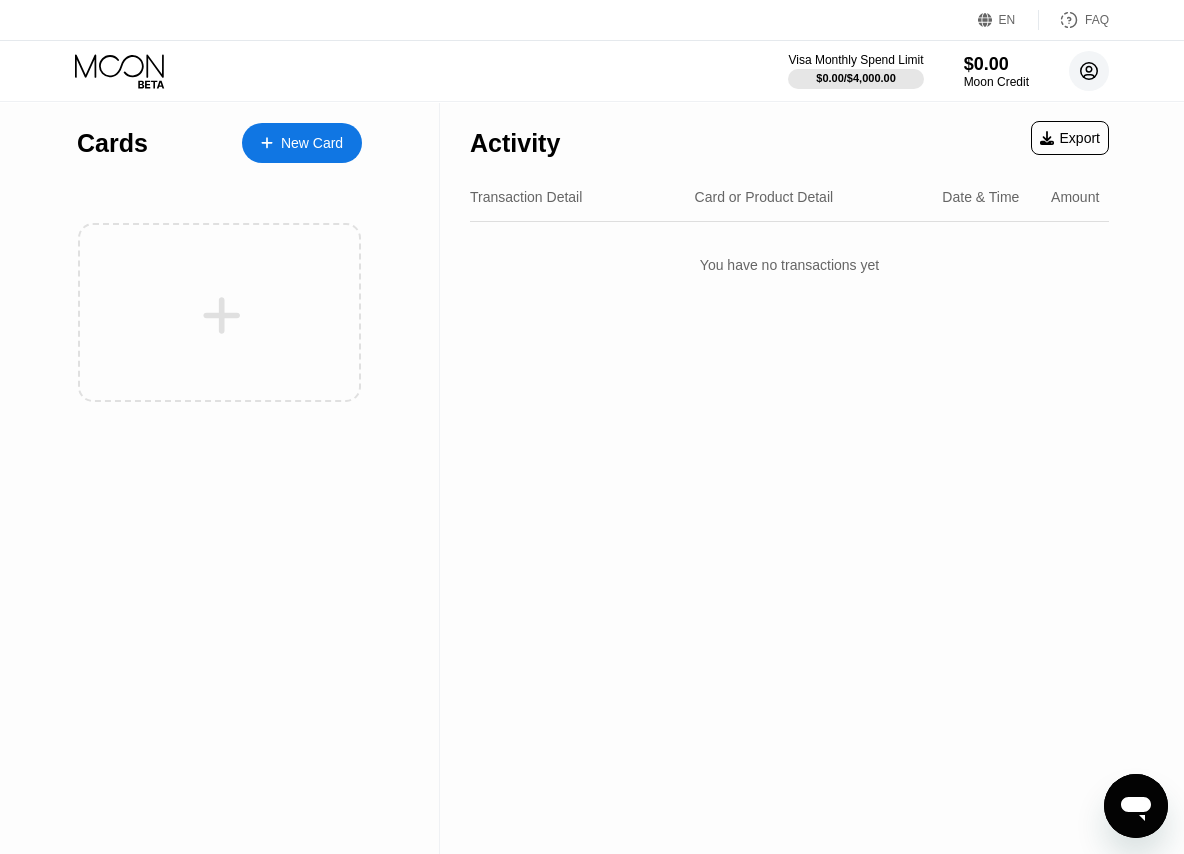 click 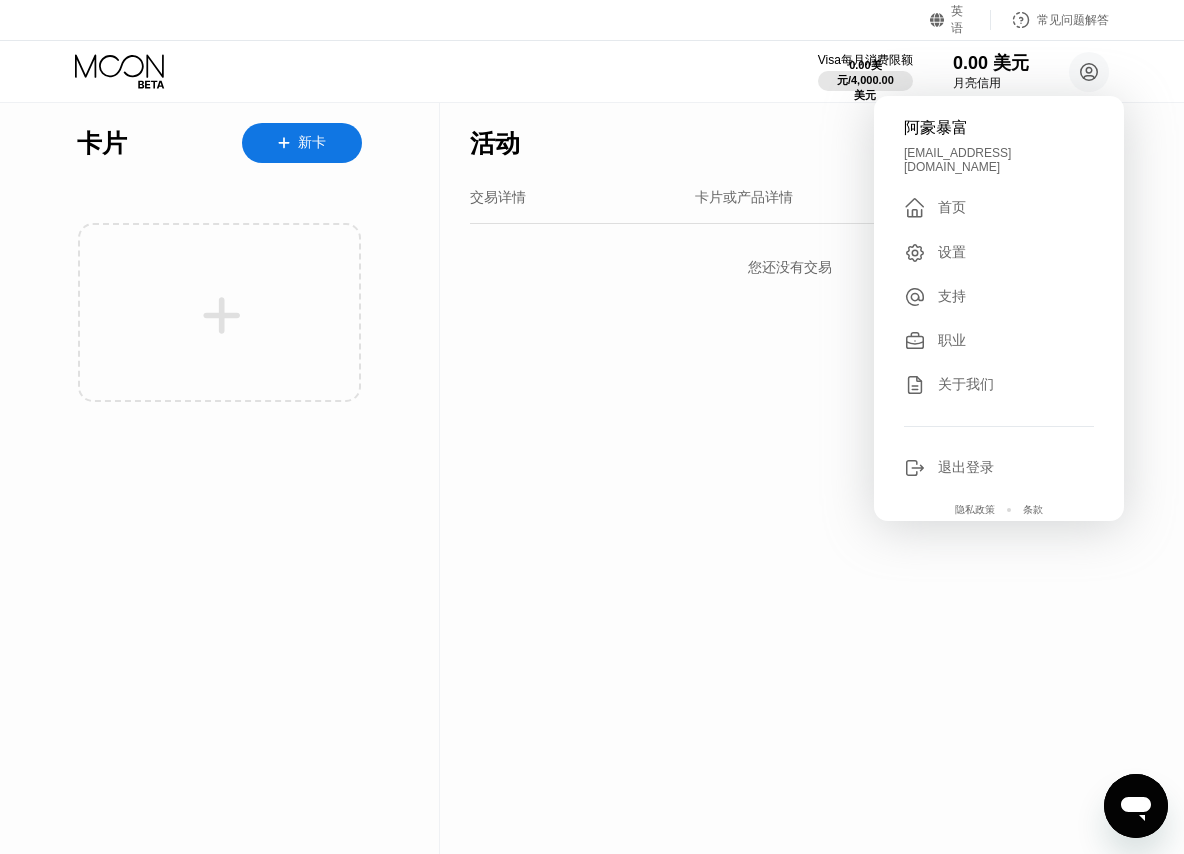 click on "活动 出口 交易详情 卡片或产品详情 日期和时间 数额 您还没有交易" at bounding box center [789, 478] 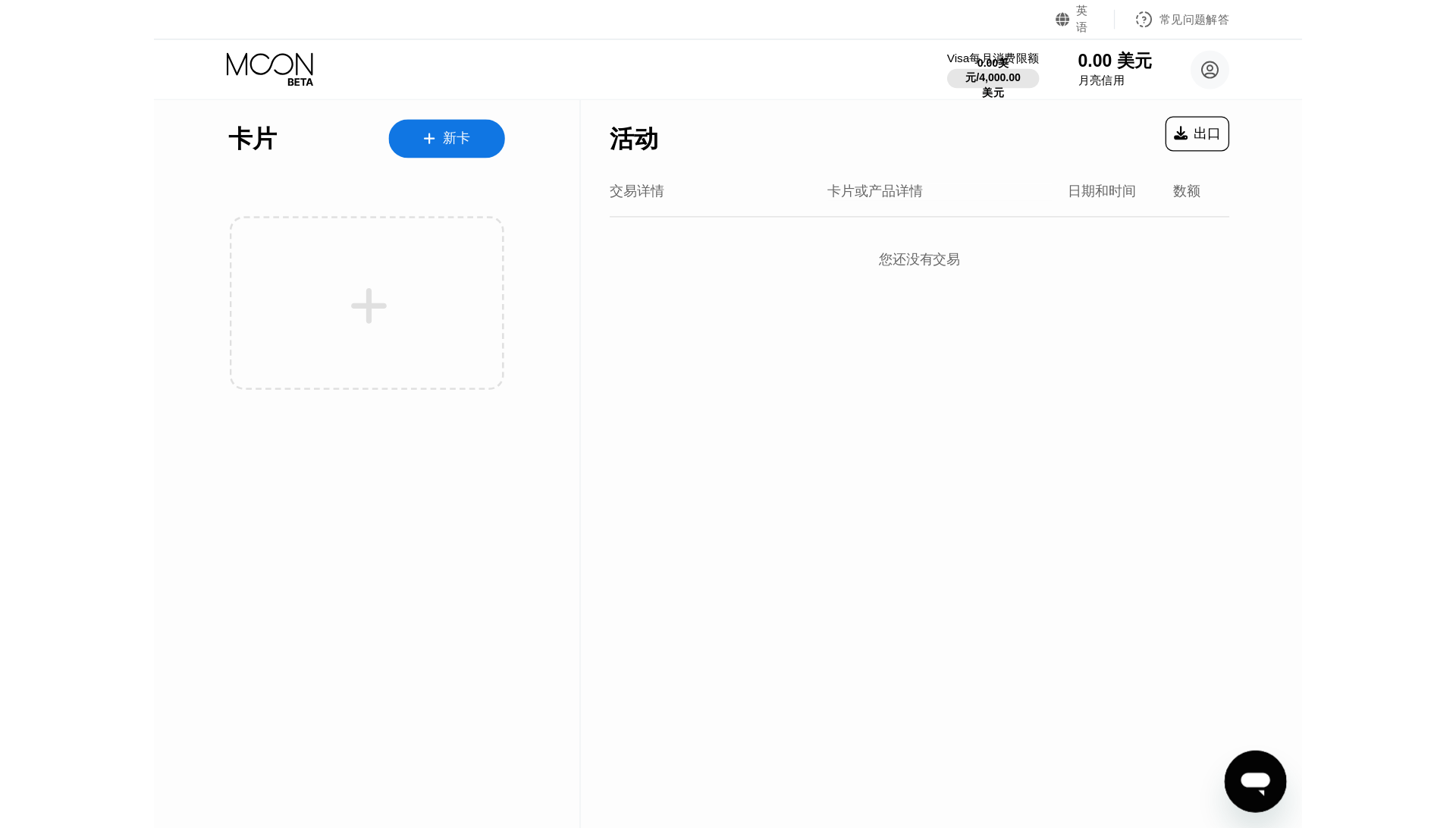 scroll, scrollTop: 0, scrollLeft: 0, axis: both 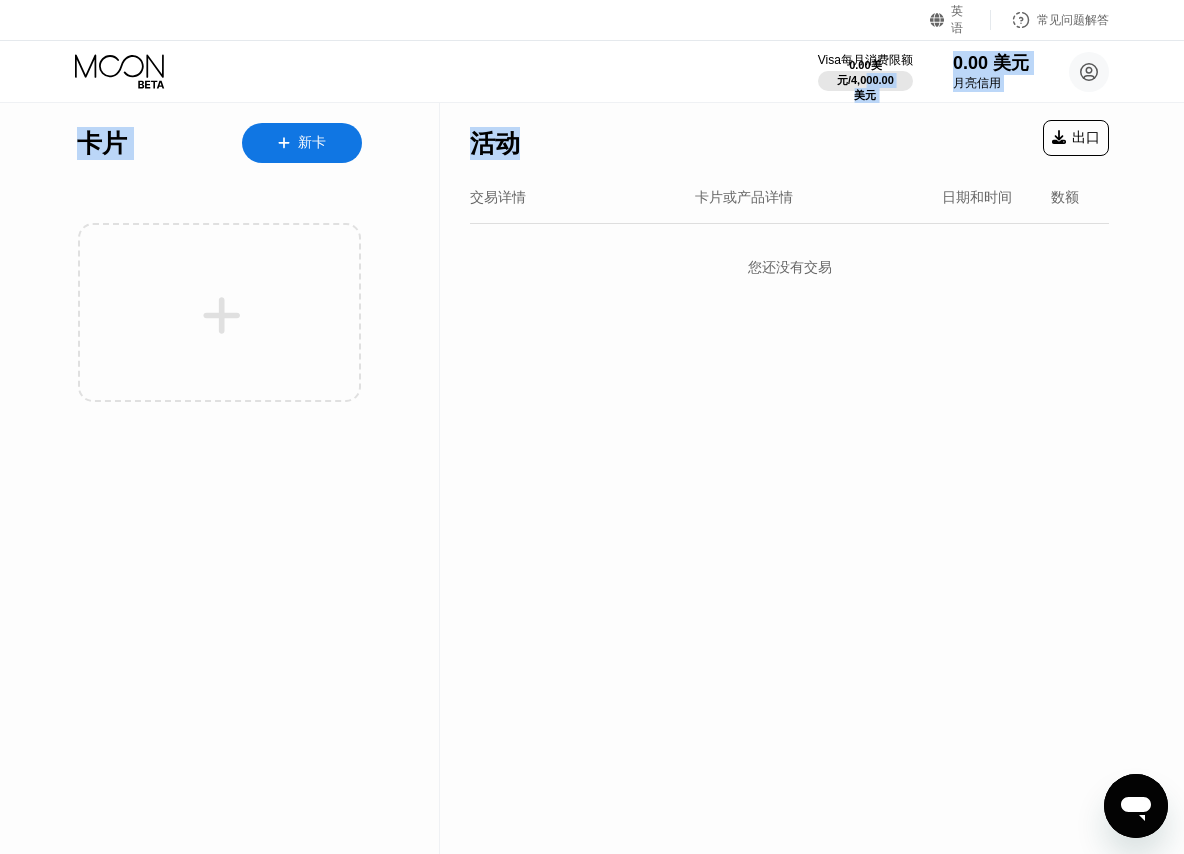 drag, startPoint x: 865, startPoint y: 72, endPoint x: 814, endPoint y: 168, distance: 108.706024 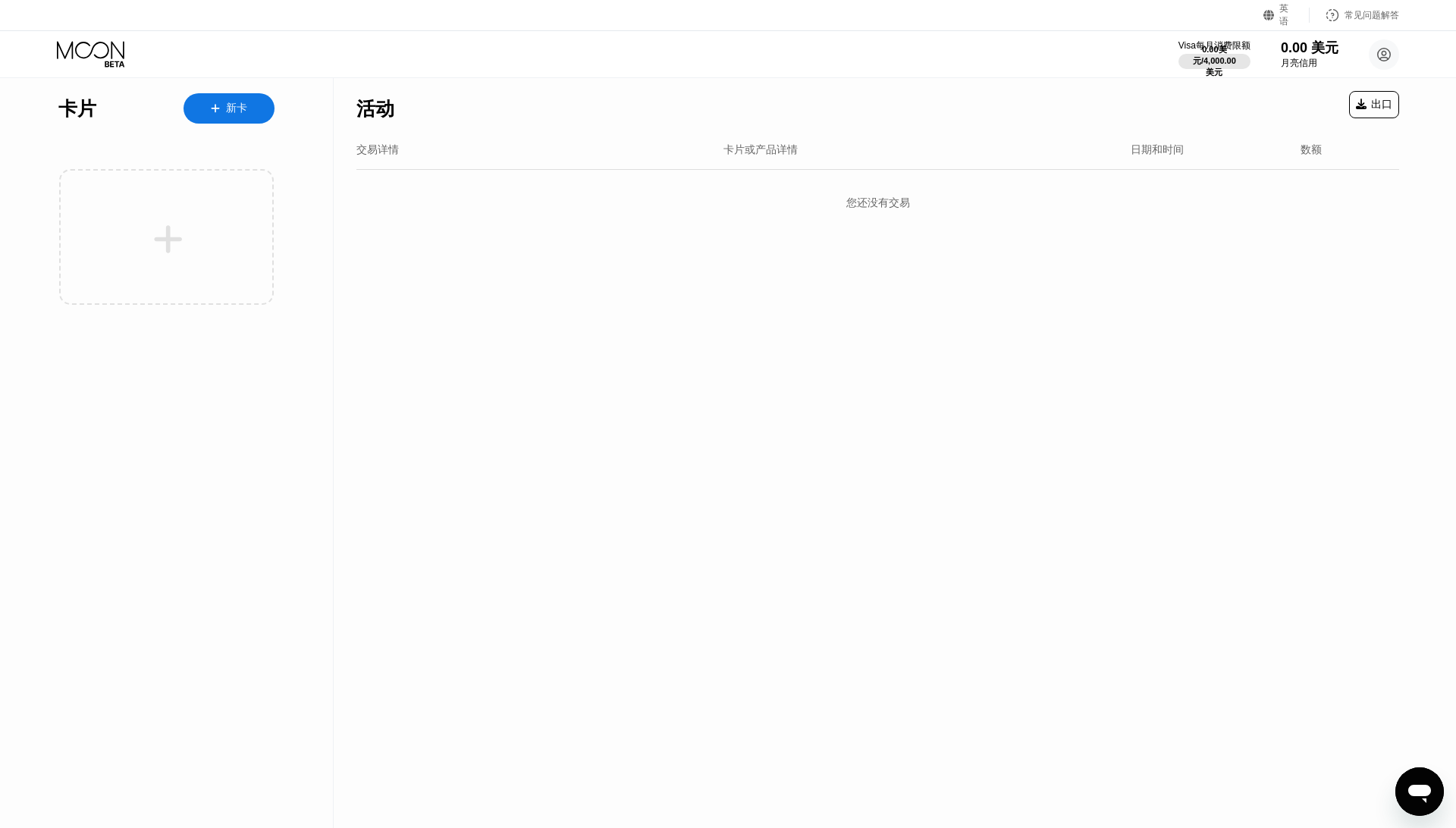 click on "交易详情 卡片或产品详情 日期和时间 数额" at bounding box center [877, 150] 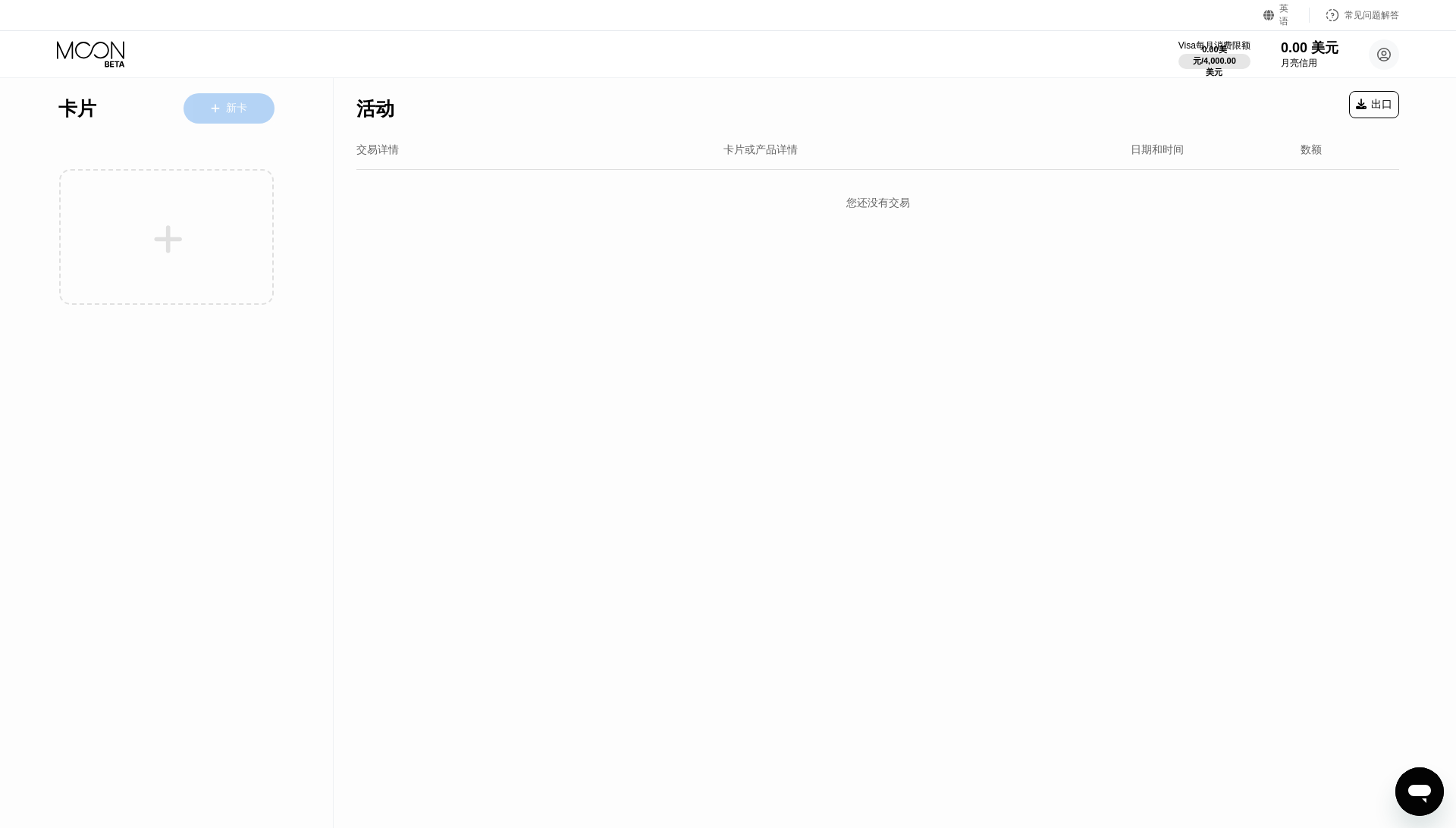 click on "新卡" at bounding box center [237, 108] 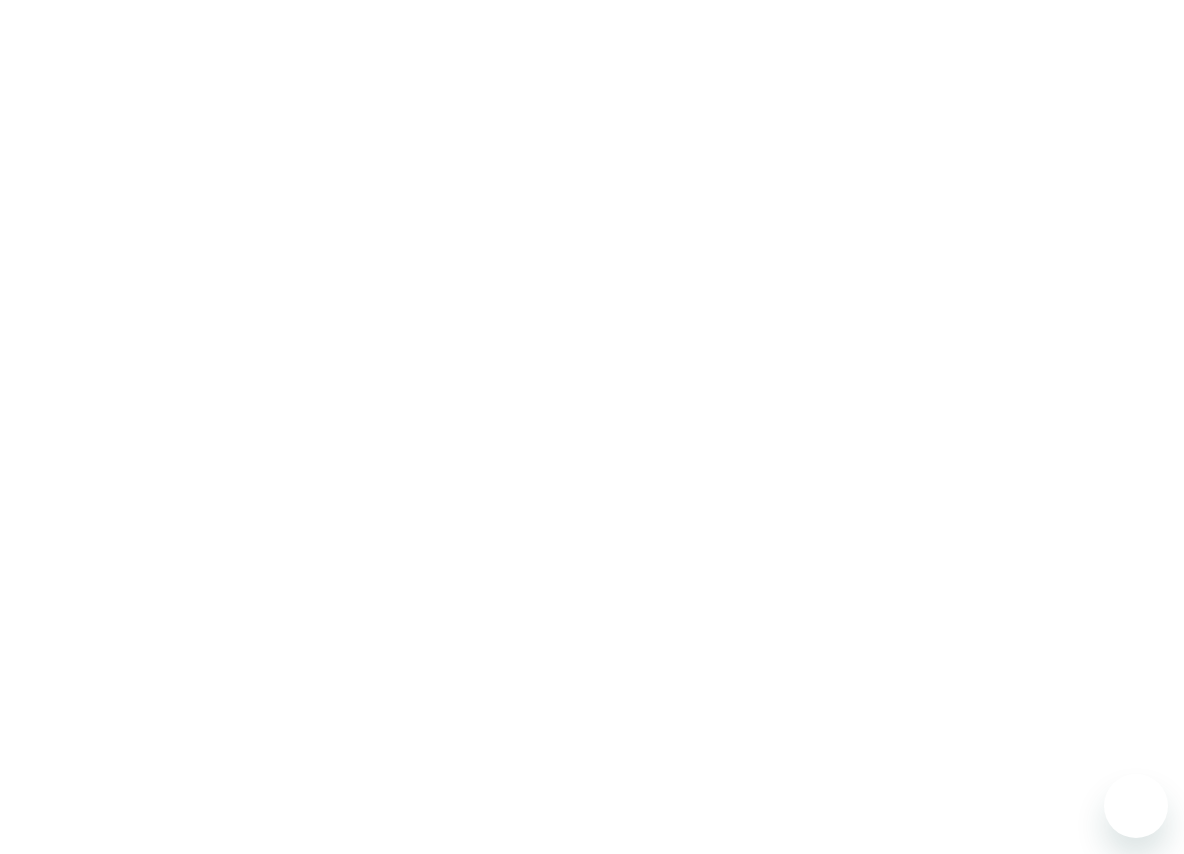 scroll, scrollTop: 0, scrollLeft: 0, axis: both 